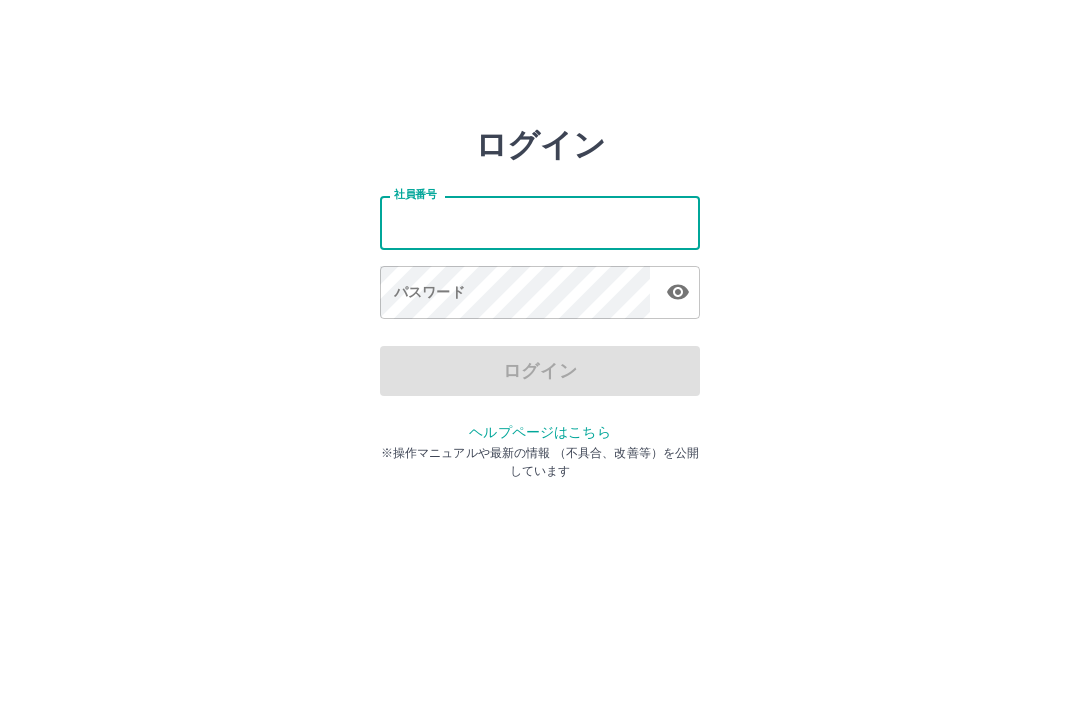 scroll, scrollTop: 0, scrollLeft: 0, axis: both 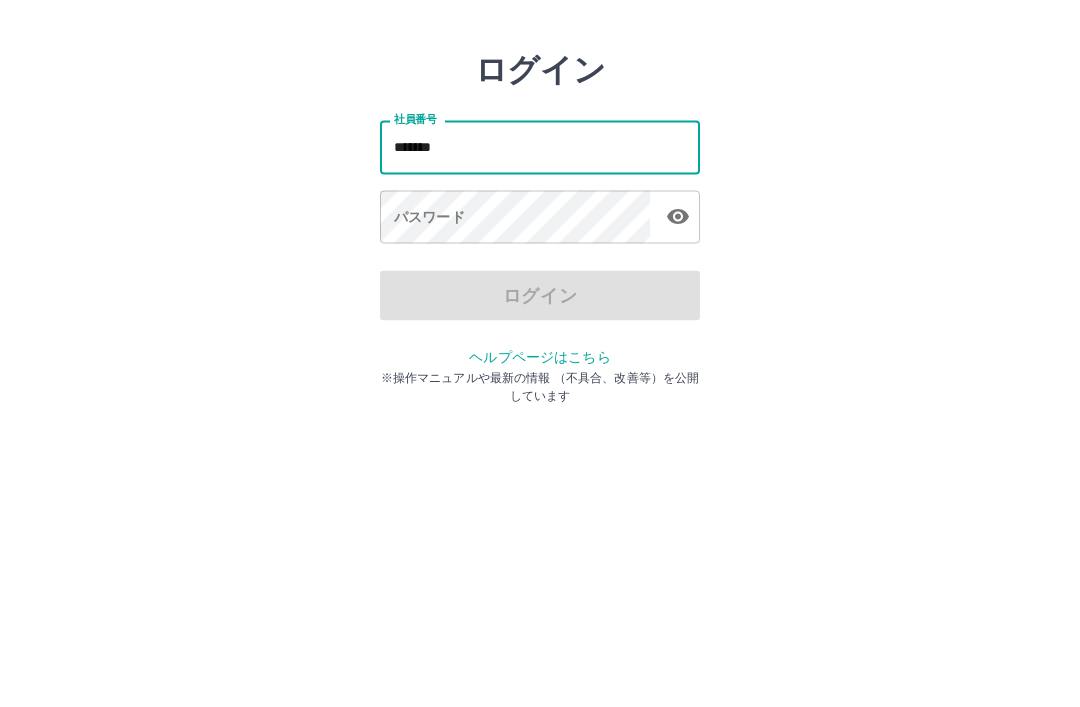 type on "*******" 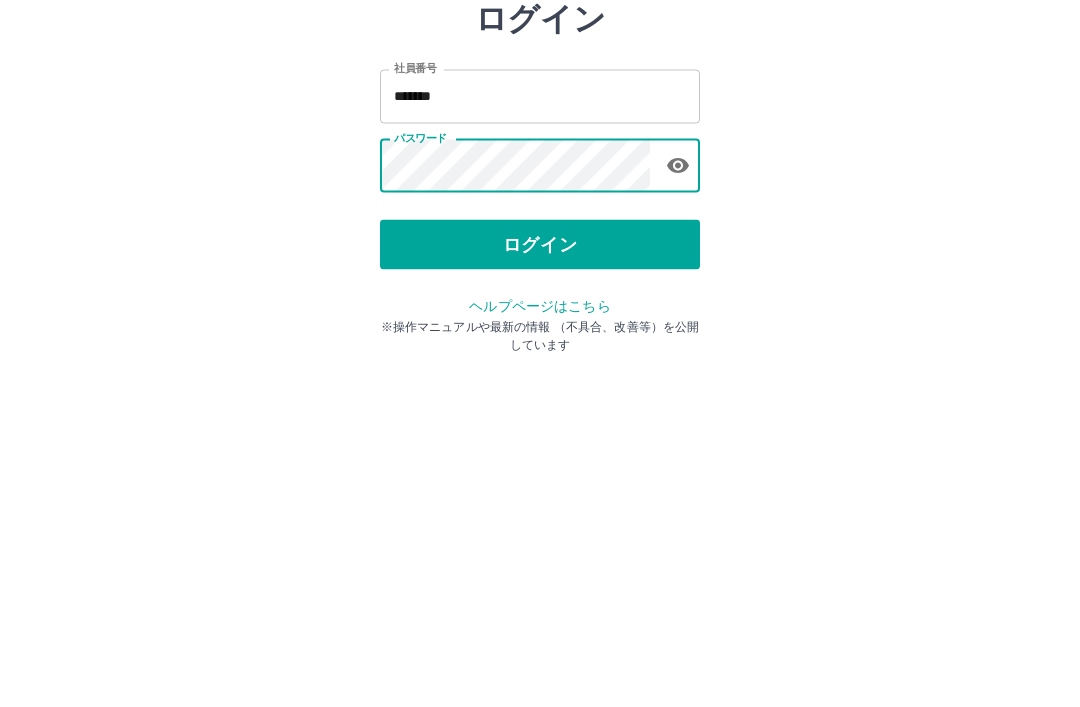 click on "ログイン" at bounding box center (540, 371) 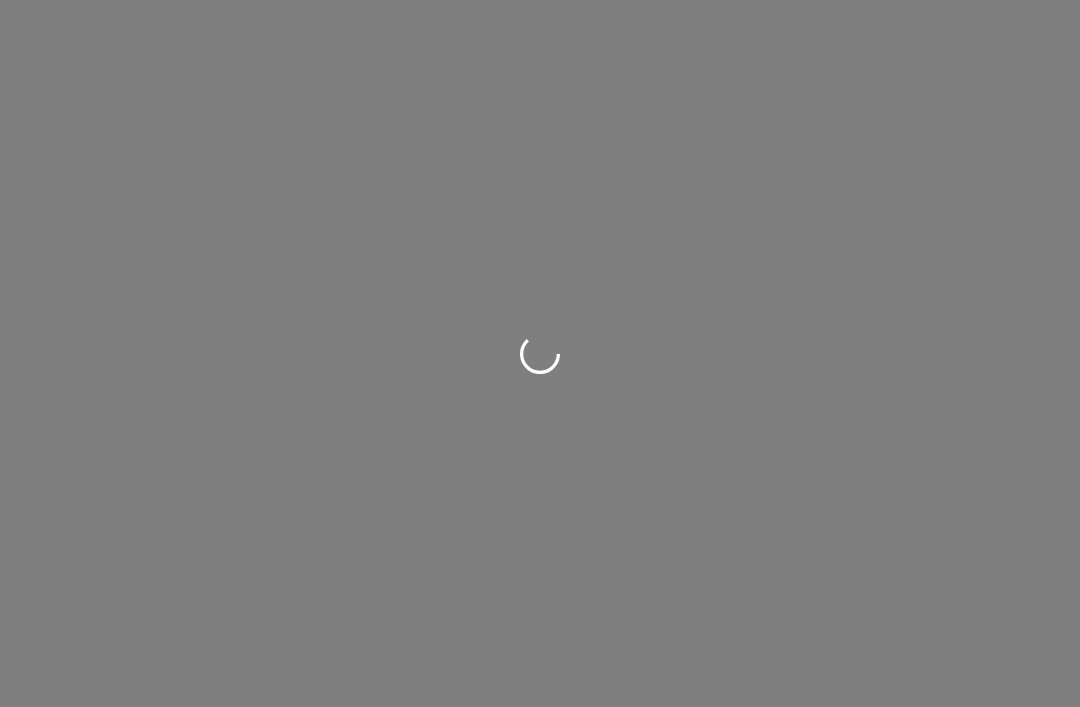 scroll, scrollTop: 0, scrollLeft: 0, axis: both 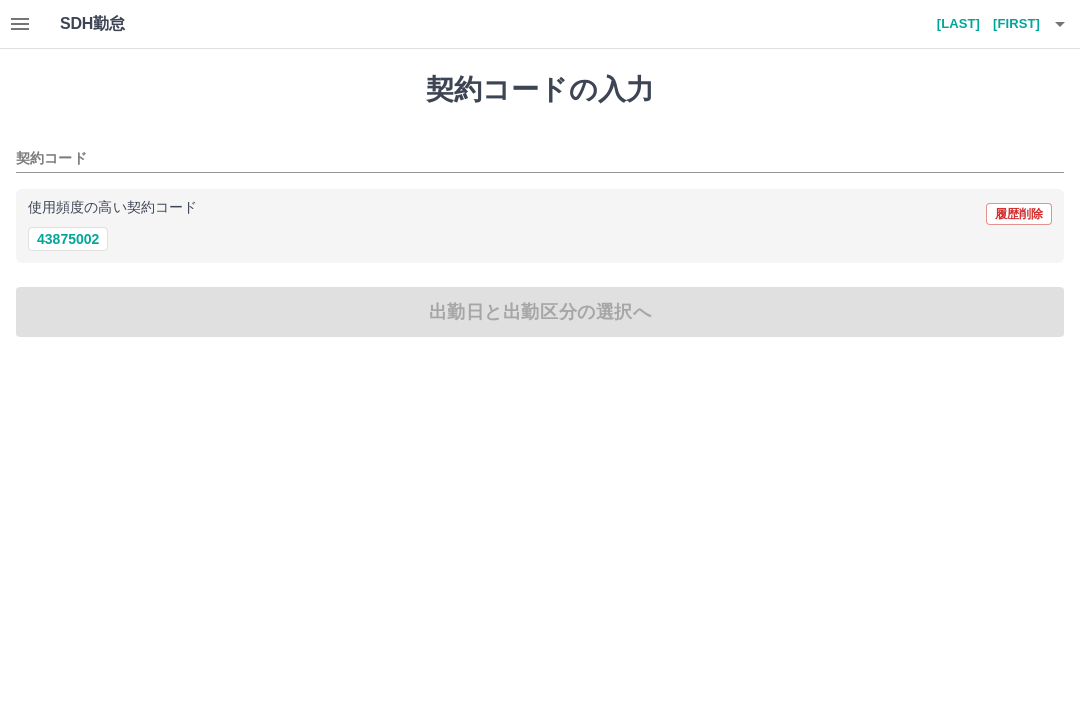 click on "43875002" at bounding box center [68, 239] 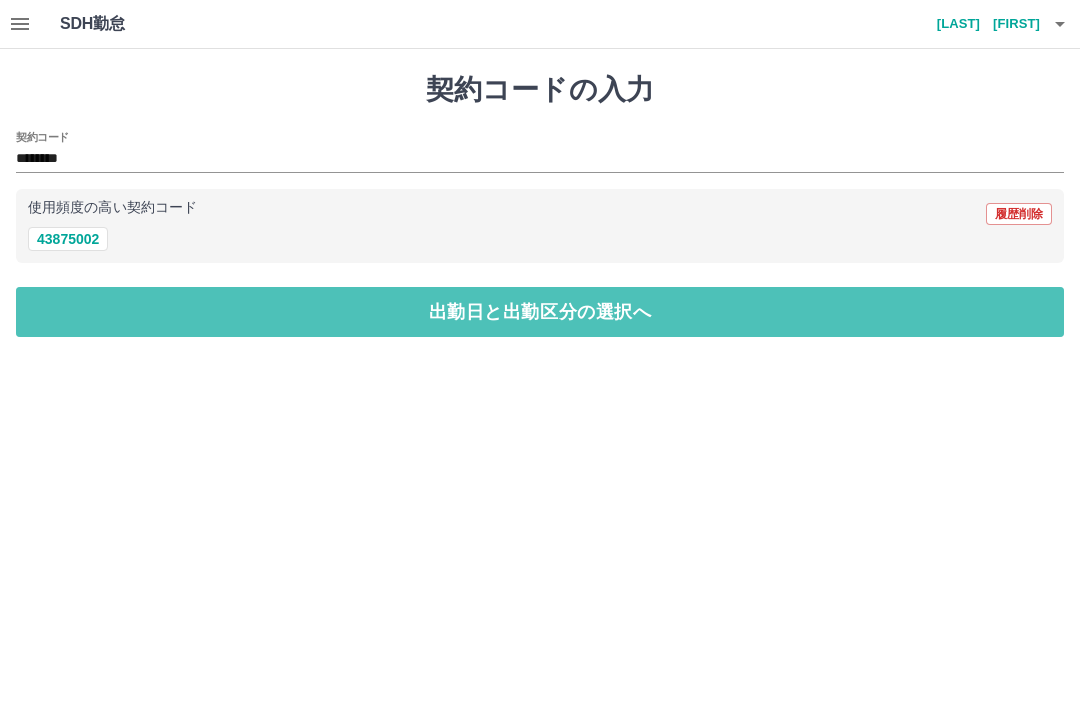 click on "出勤日と出勤区分の選択へ" at bounding box center (540, 312) 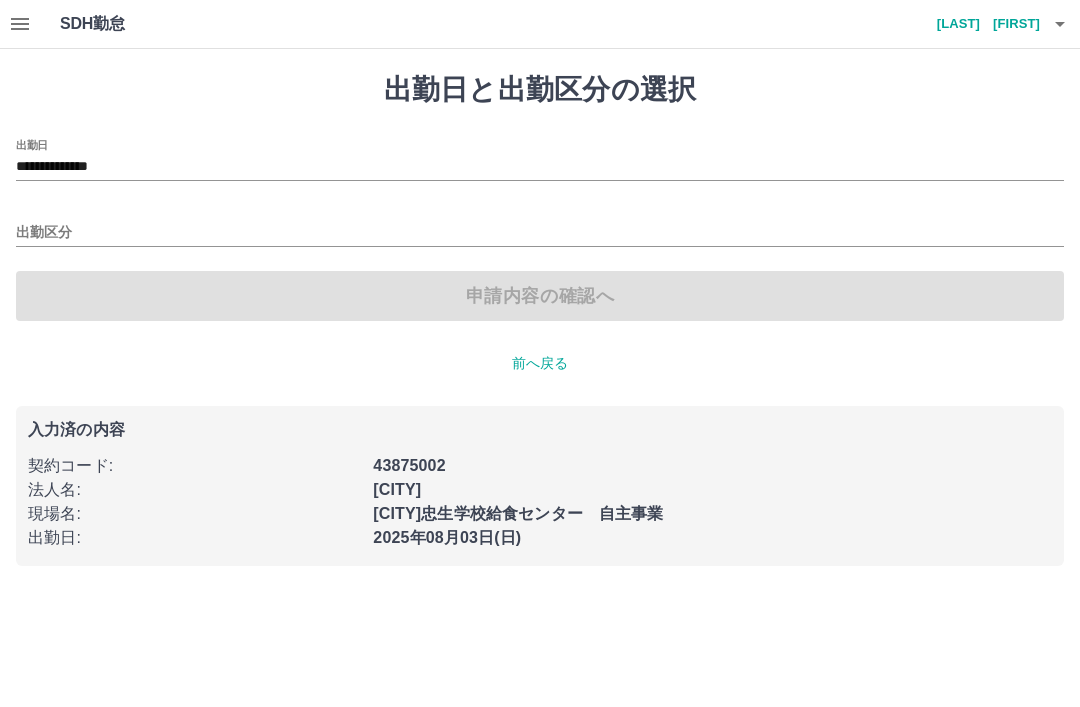 click on "申請内容の確認へ" at bounding box center [540, 296] 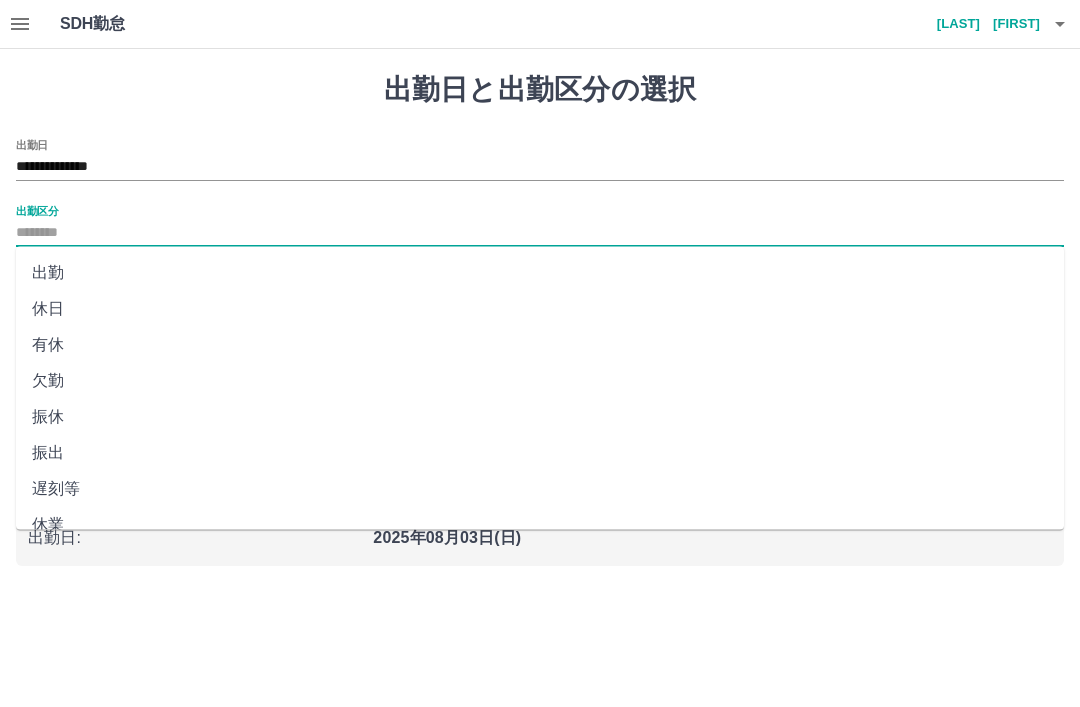 click on "出勤" at bounding box center [540, 273] 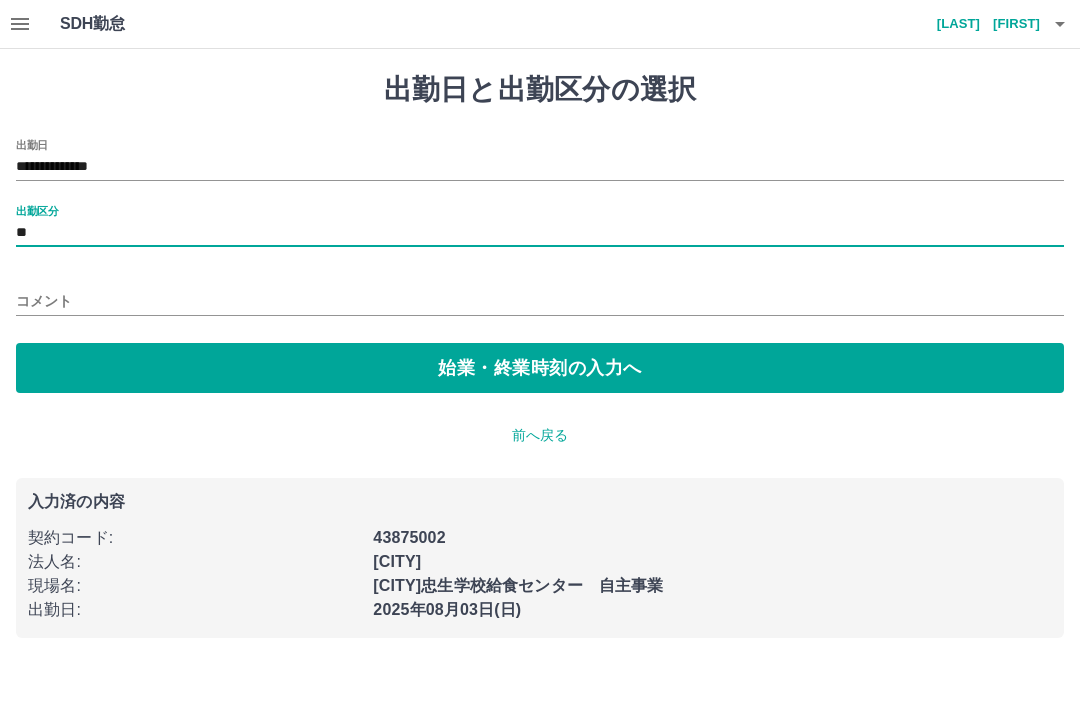 click on "始業・終業時刻の入力へ" at bounding box center (540, 368) 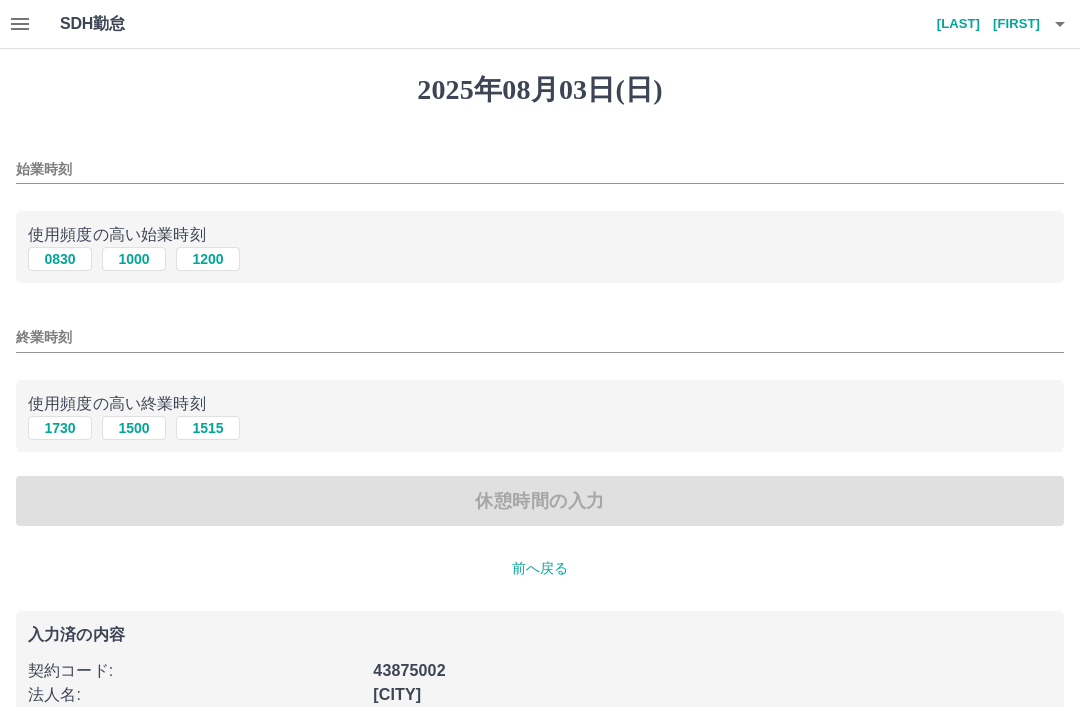 click on "1000" at bounding box center [134, 259] 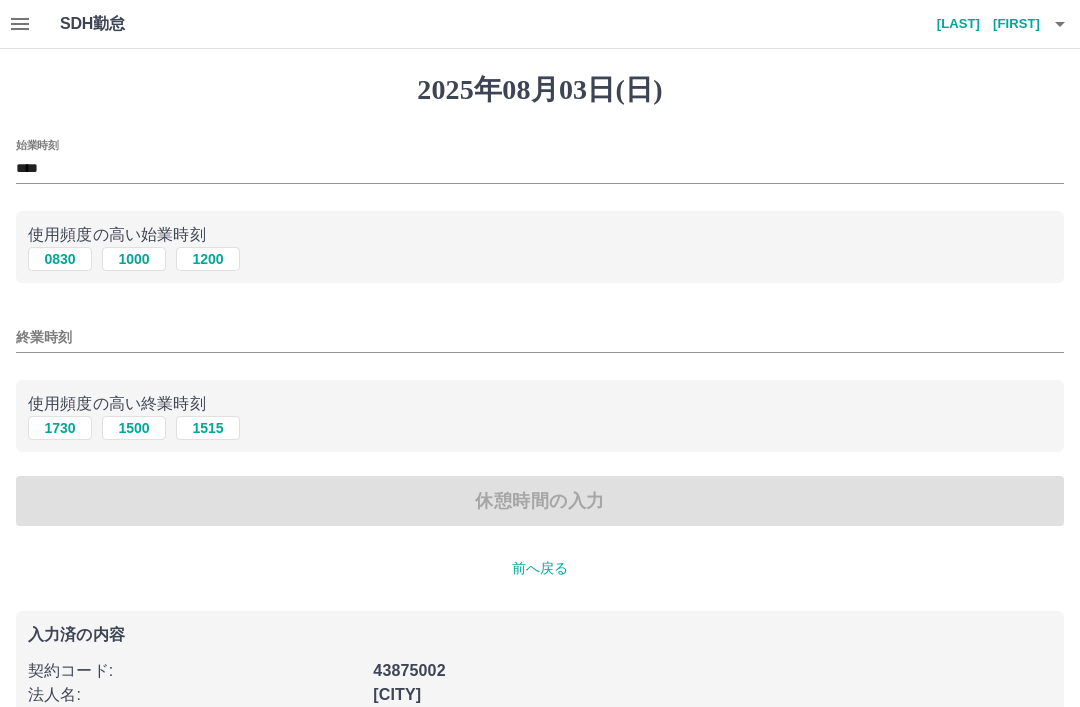 click on "終業時刻" at bounding box center [540, 337] 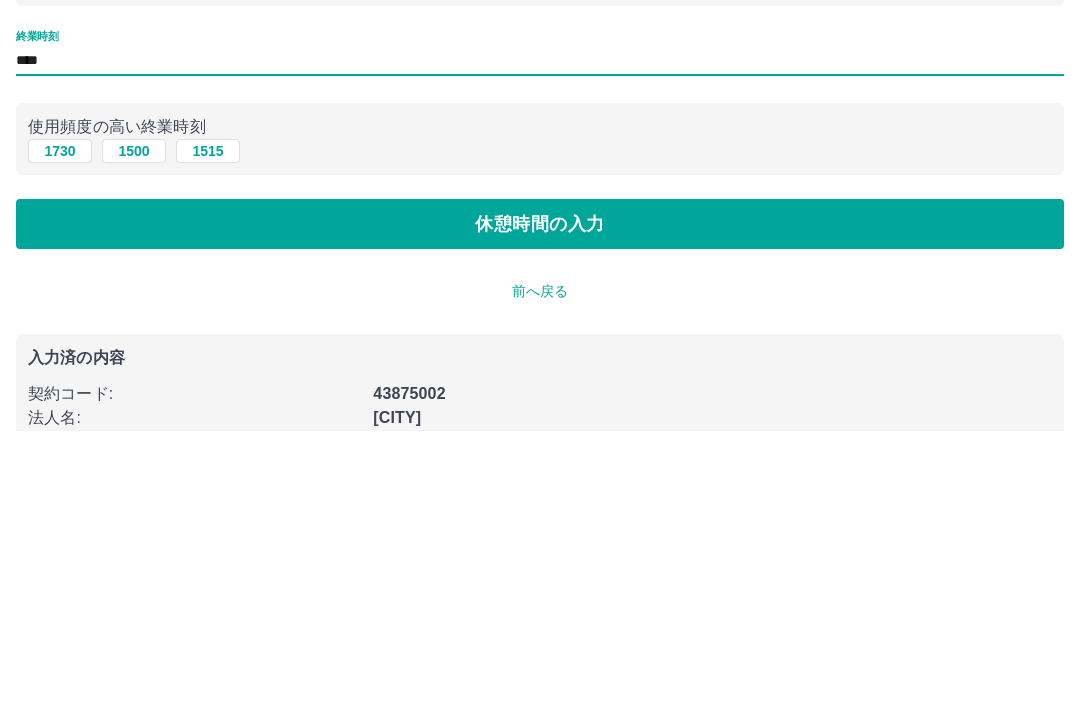 type on "****" 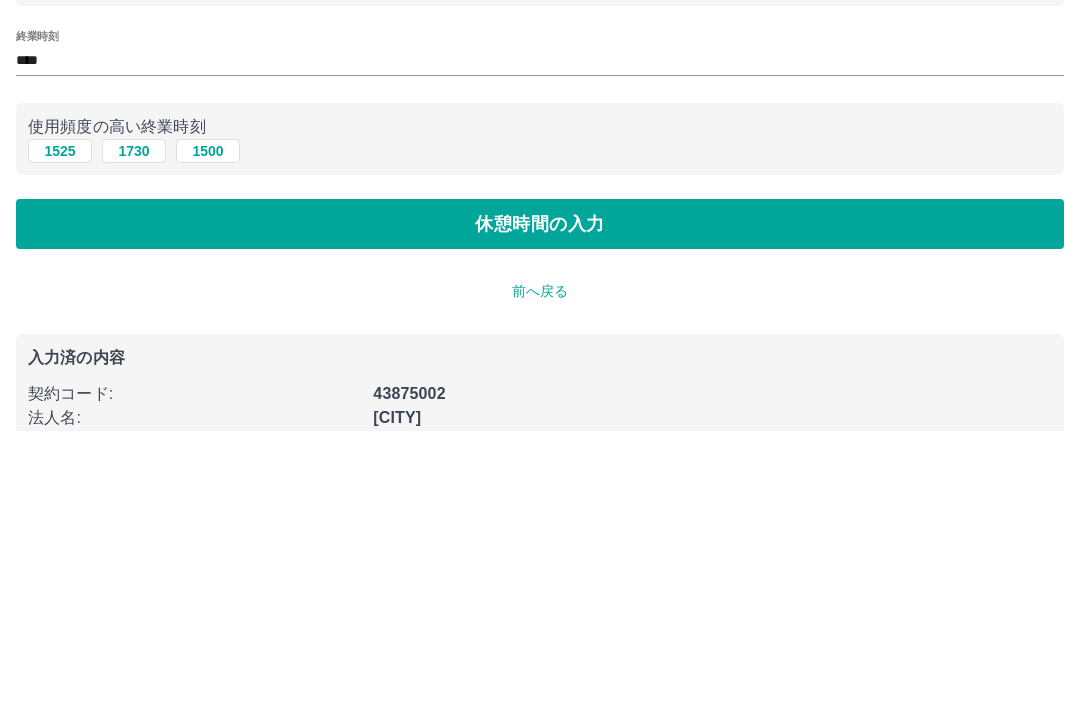 scroll, scrollTop: 114, scrollLeft: 0, axis: vertical 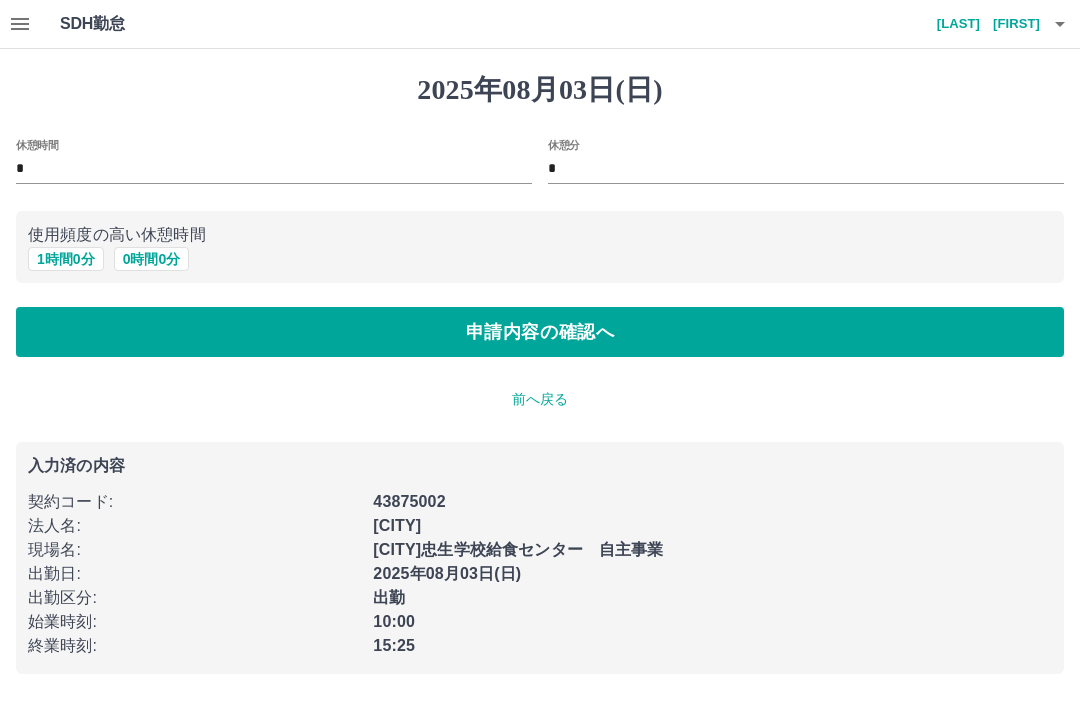 click on "0 時間 0 分" at bounding box center (152, 259) 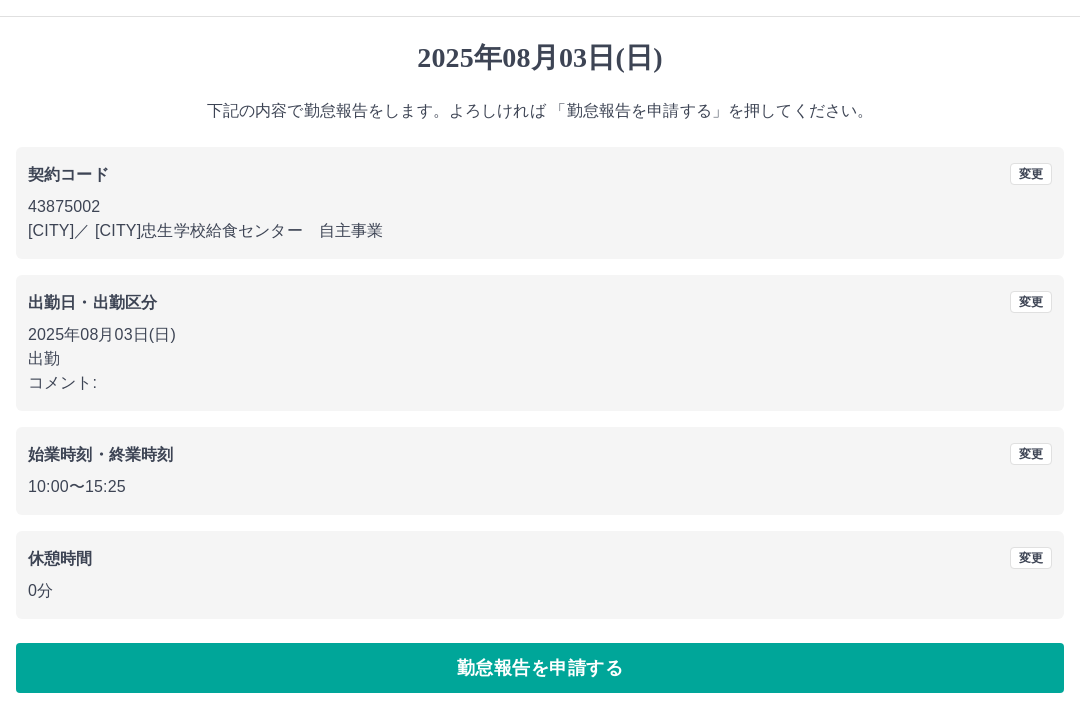 scroll, scrollTop: 41, scrollLeft: 0, axis: vertical 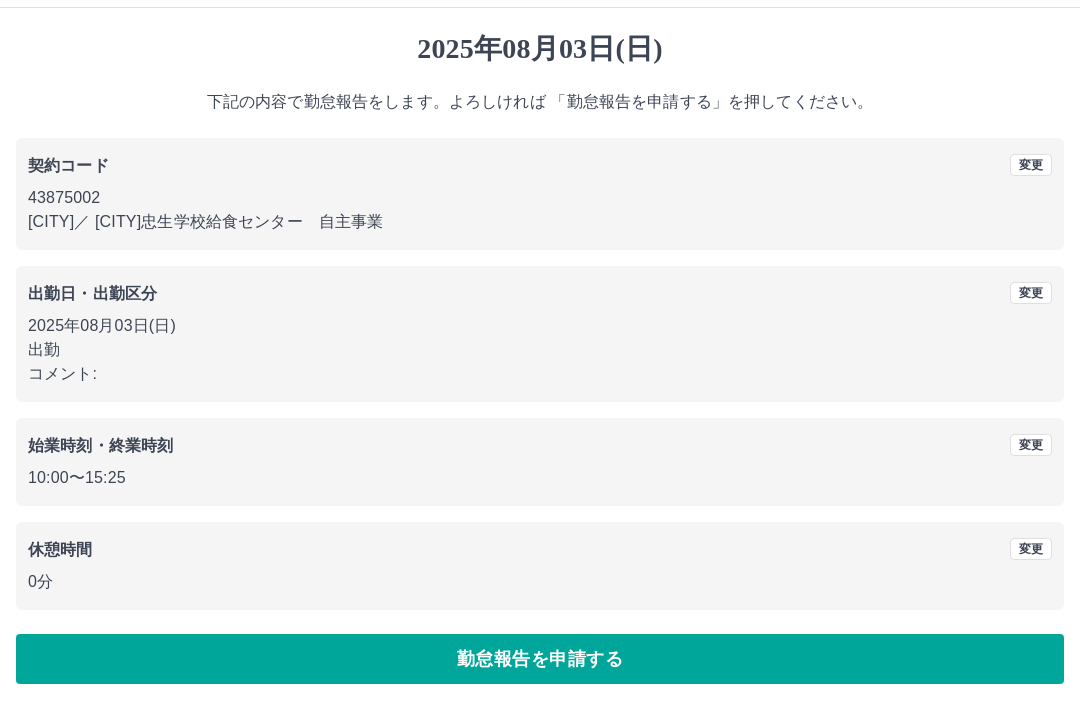 click on "変更" at bounding box center (1031, 445) 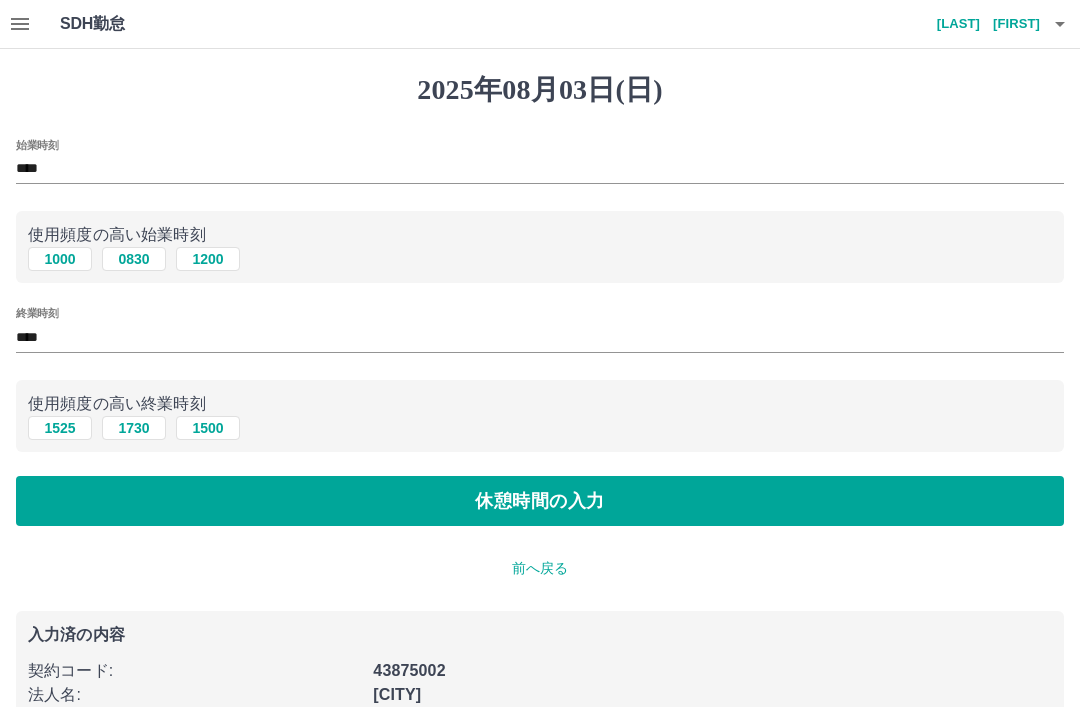 click on "****" at bounding box center [540, 337] 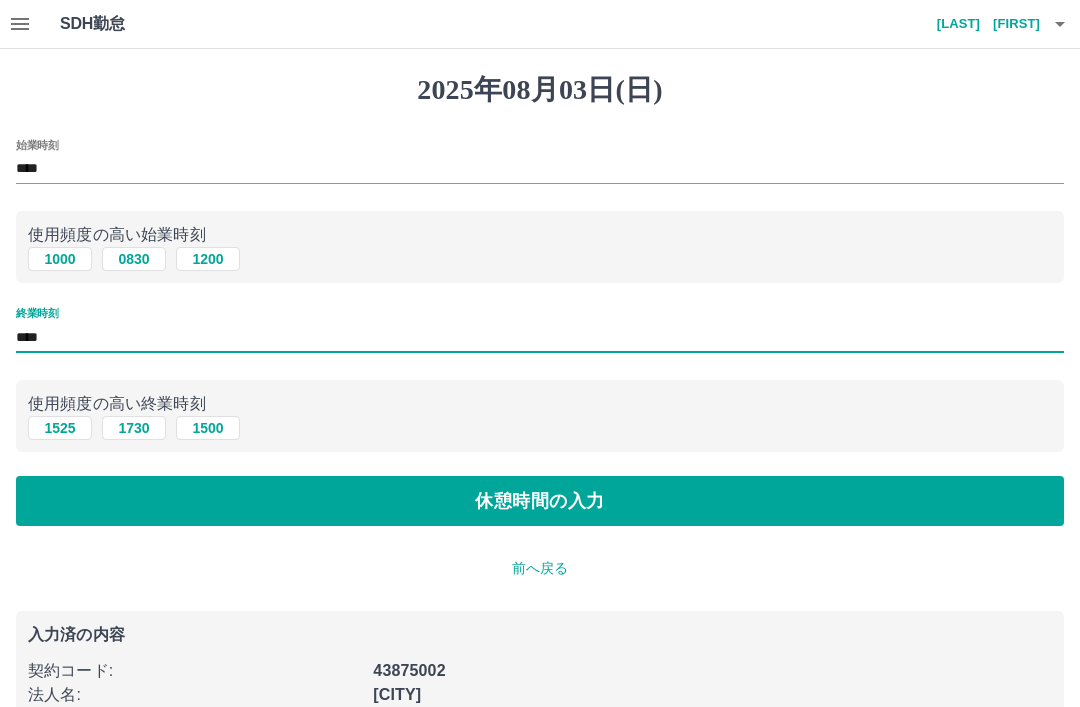 scroll, scrollTop: 41, scrollLeft: 0, axis: vertical 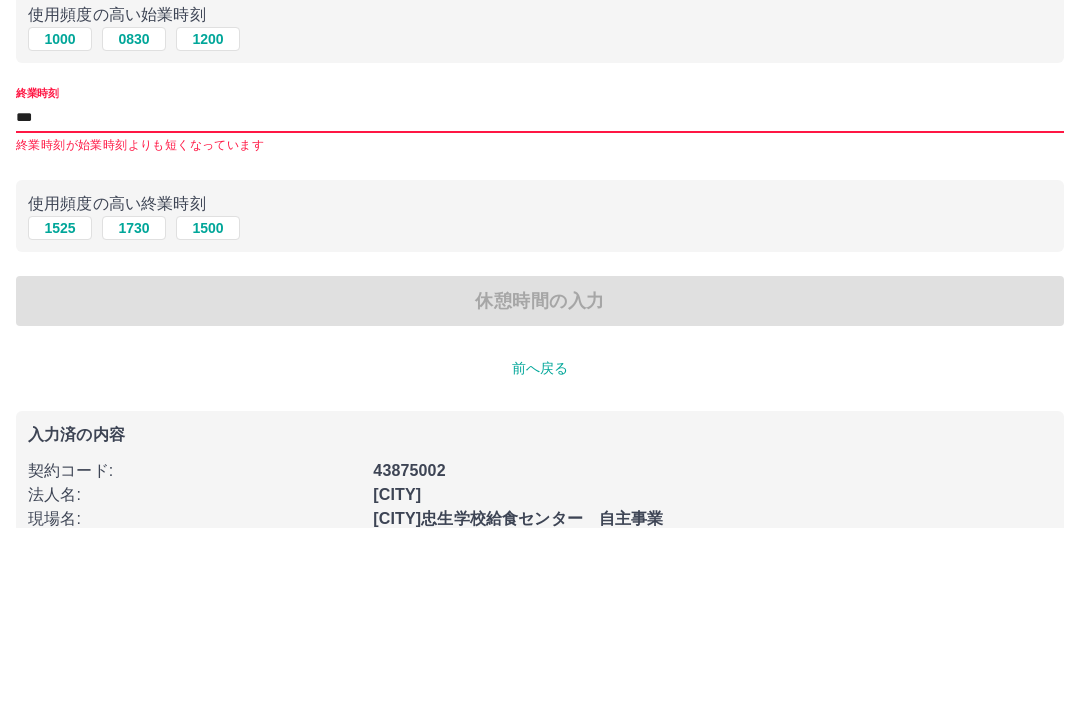 type on "****" 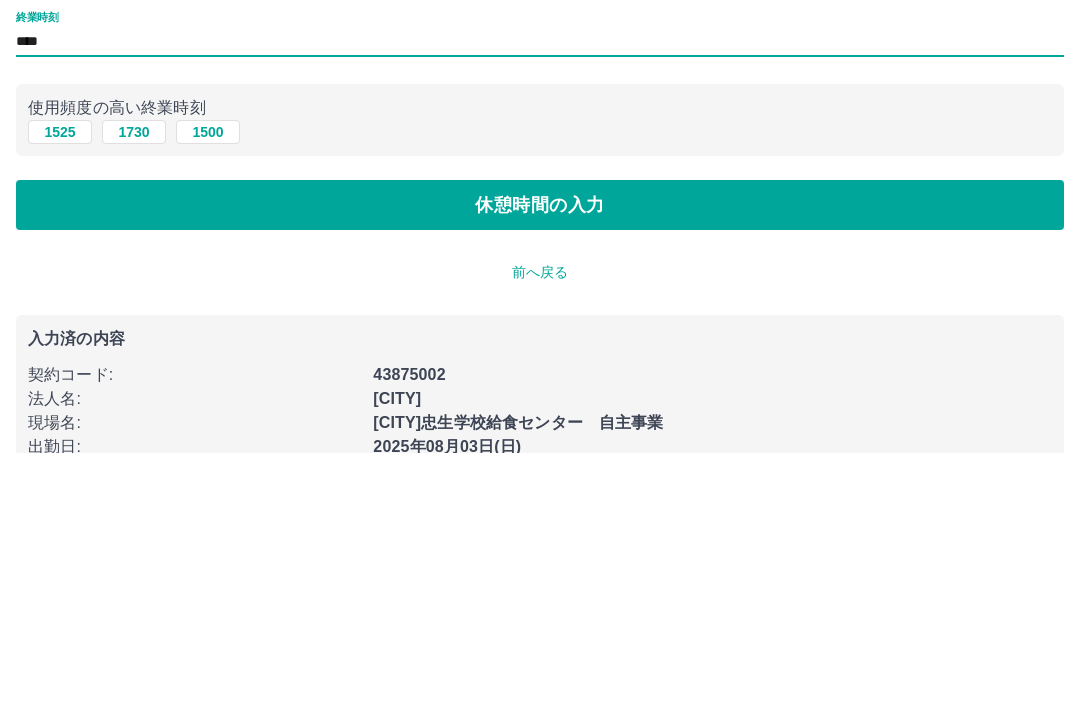 click on "休憩時間の入力" at bounding box center (540, 460) 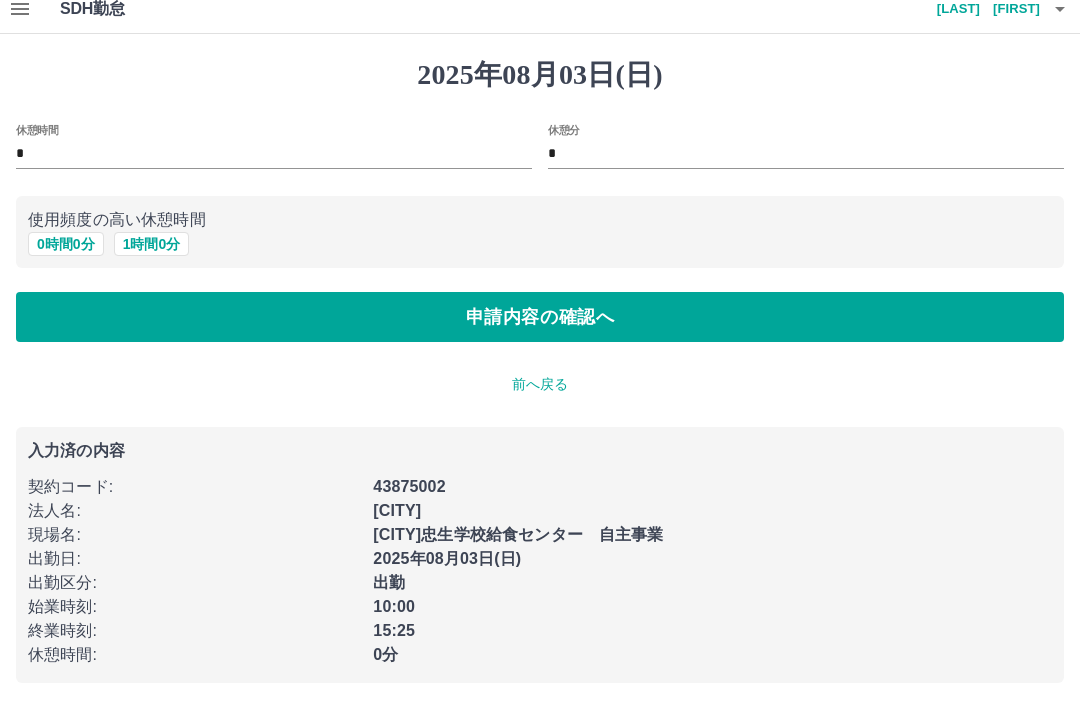 scroll, scrollTop: 16, scrollLeft: 0, axis: vertical 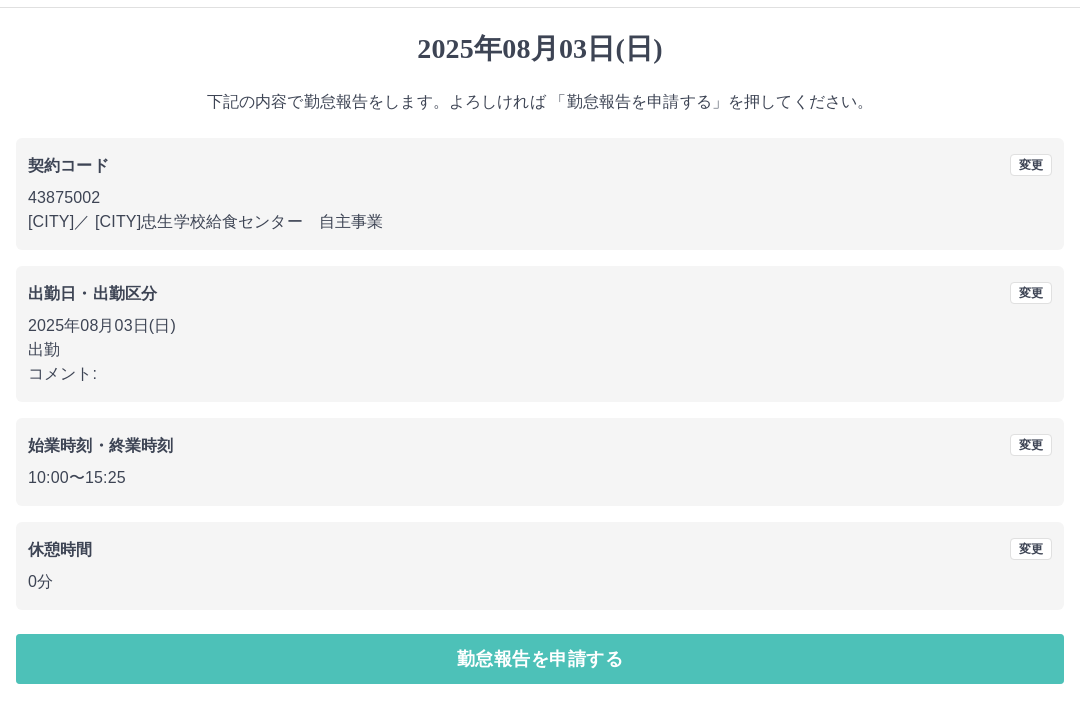 click on "勤怠報告を申請する" at bounding box center [540, 659] 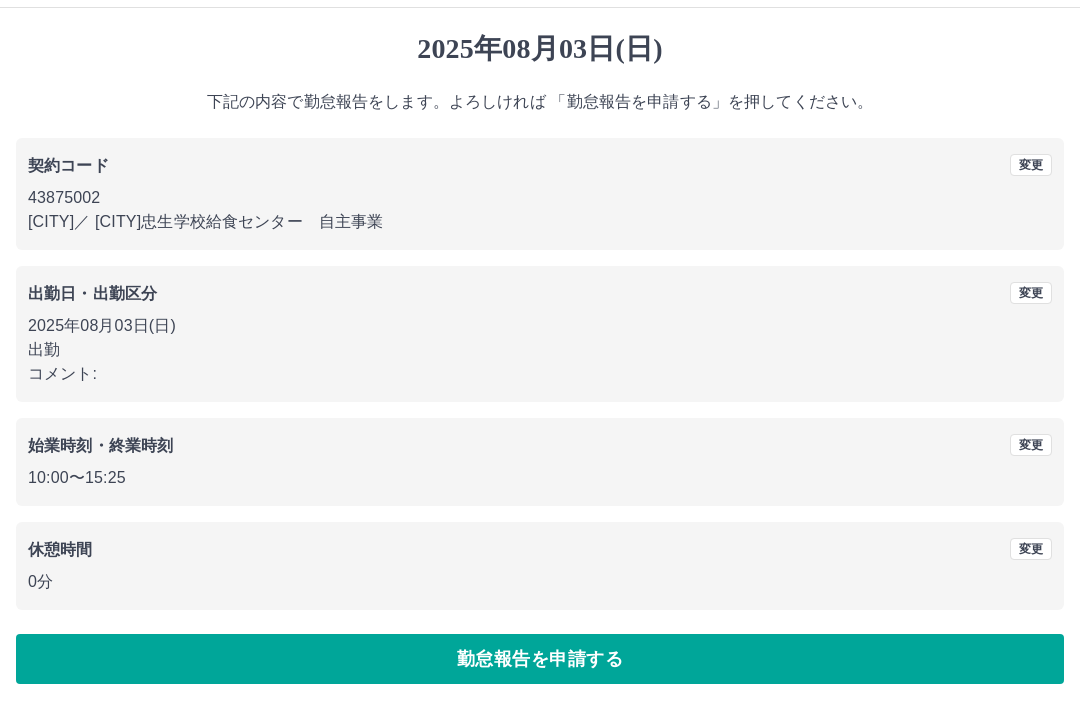 scroll, scrollTop: 0, scrollLeft: 0, axis: both 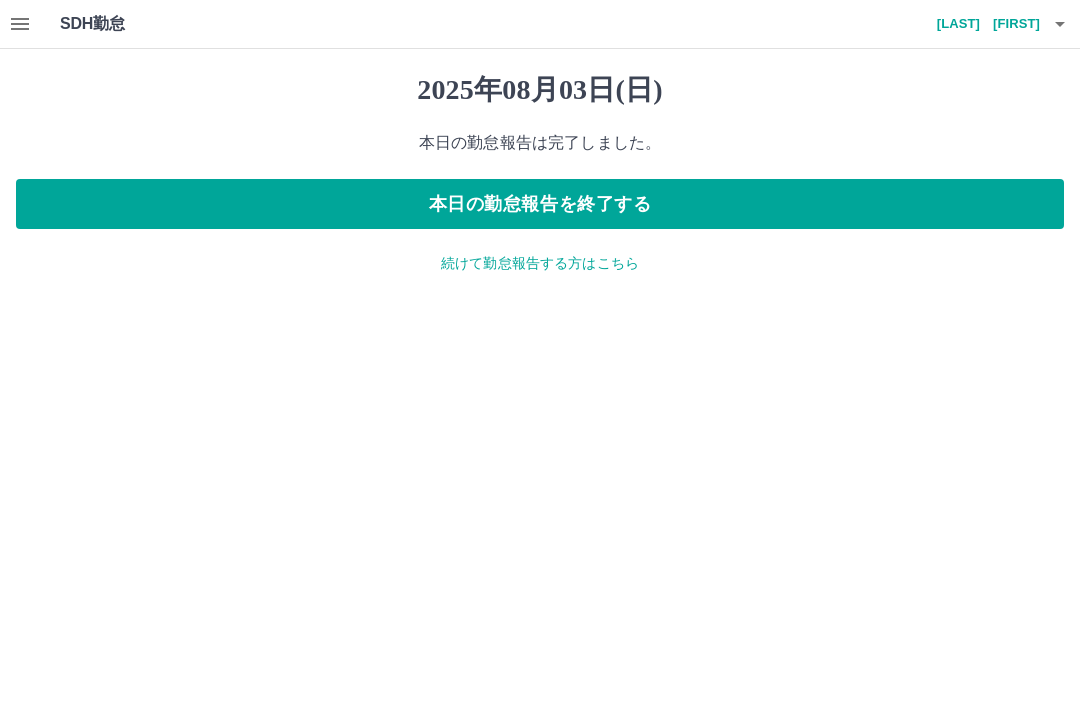click on "齊藤　ゆかり" at bounding box center [980, 24] 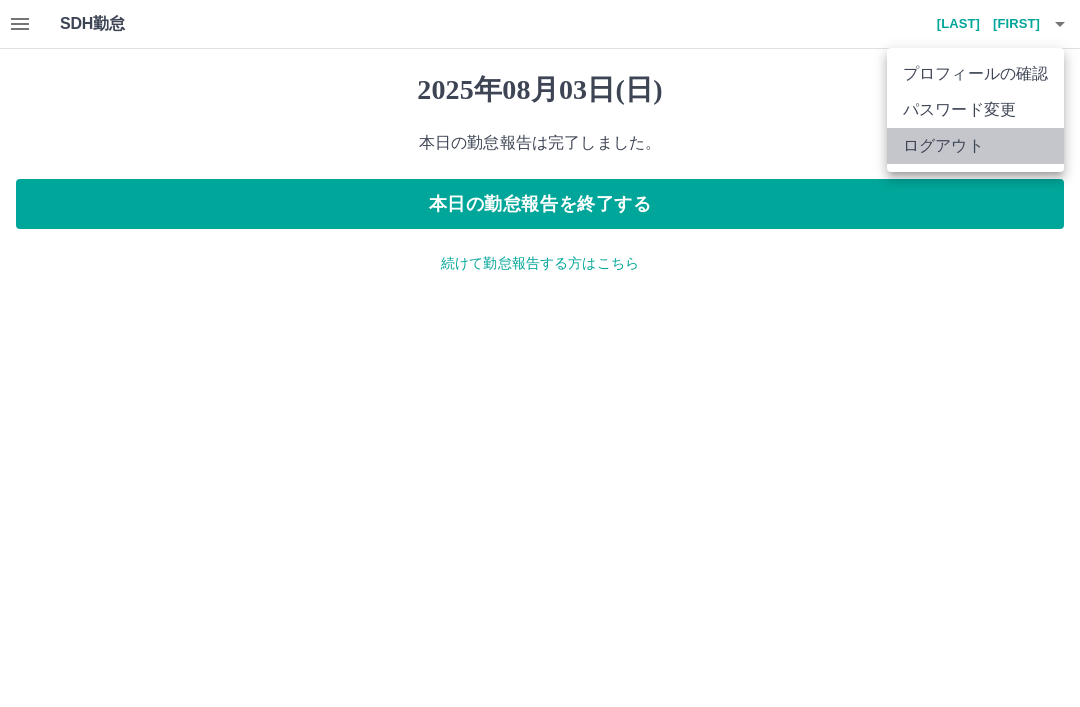 click on "ログアウト" at bounding box center [975, 146] 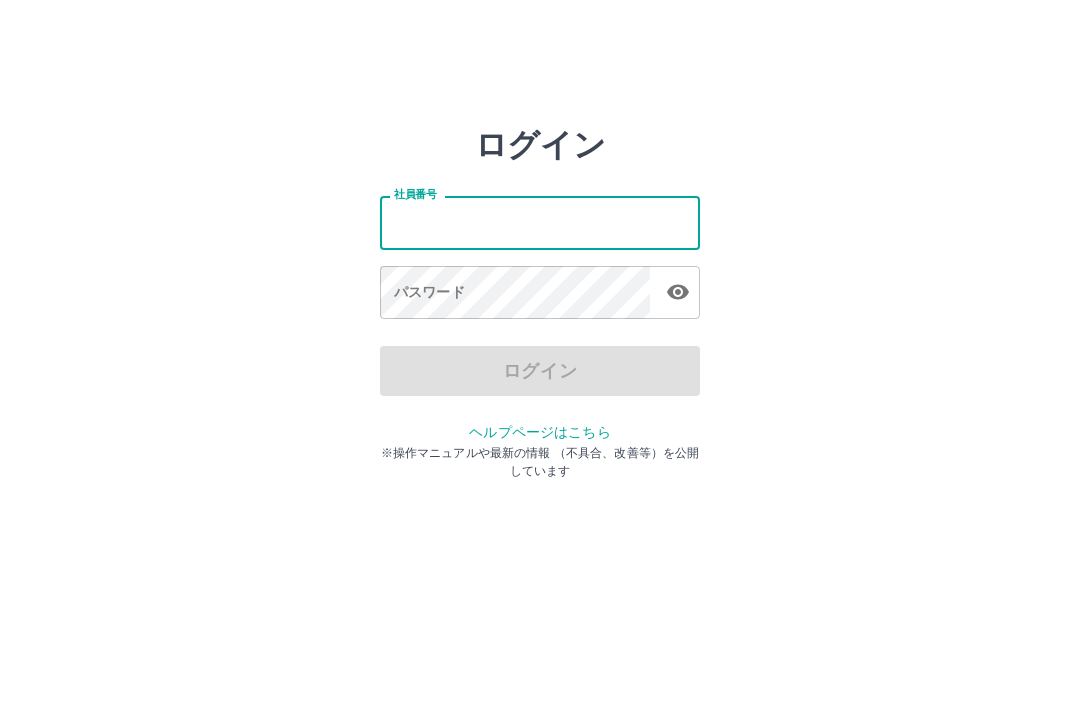 scroll, scrollTop: 0, scrollLeft: 0, axis: both 